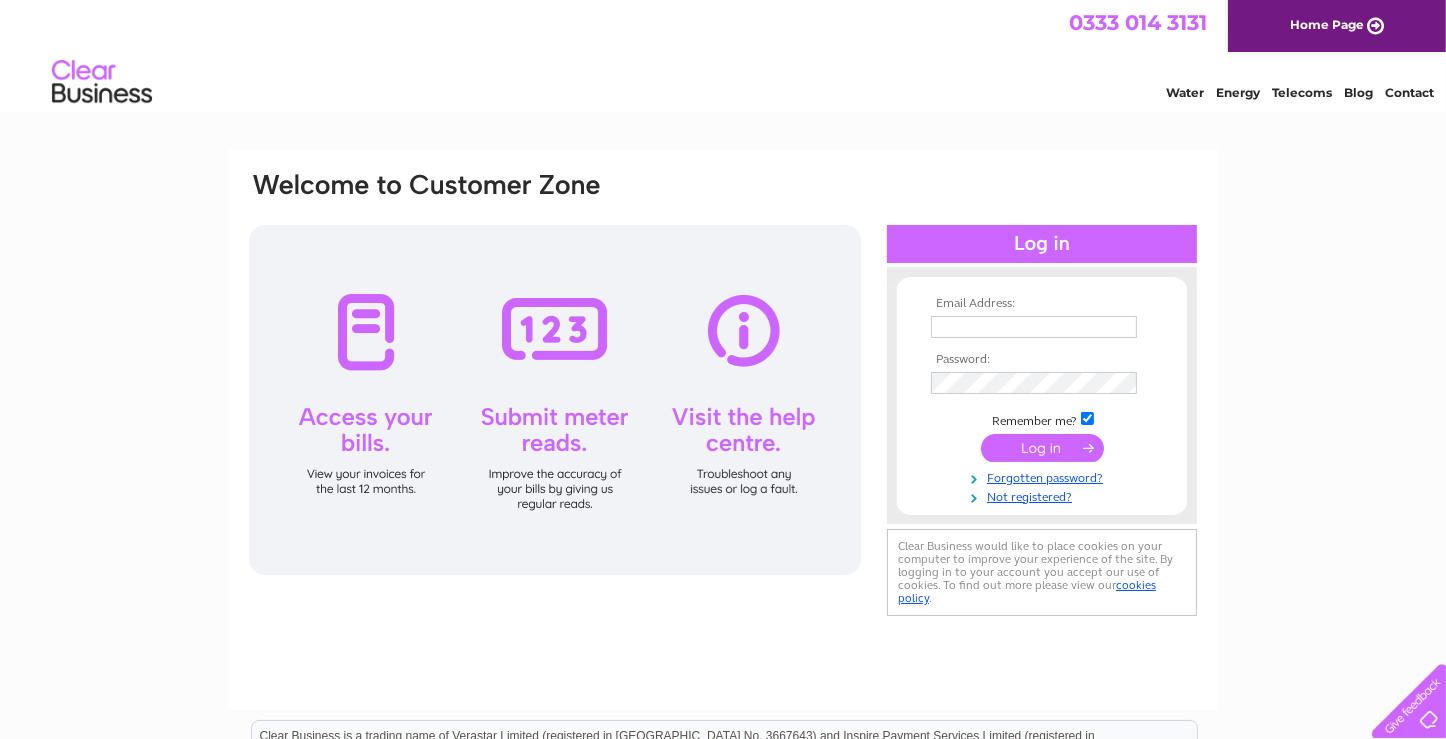 scroll, scrollTop: 0, scrollLeft: 0, axis: both 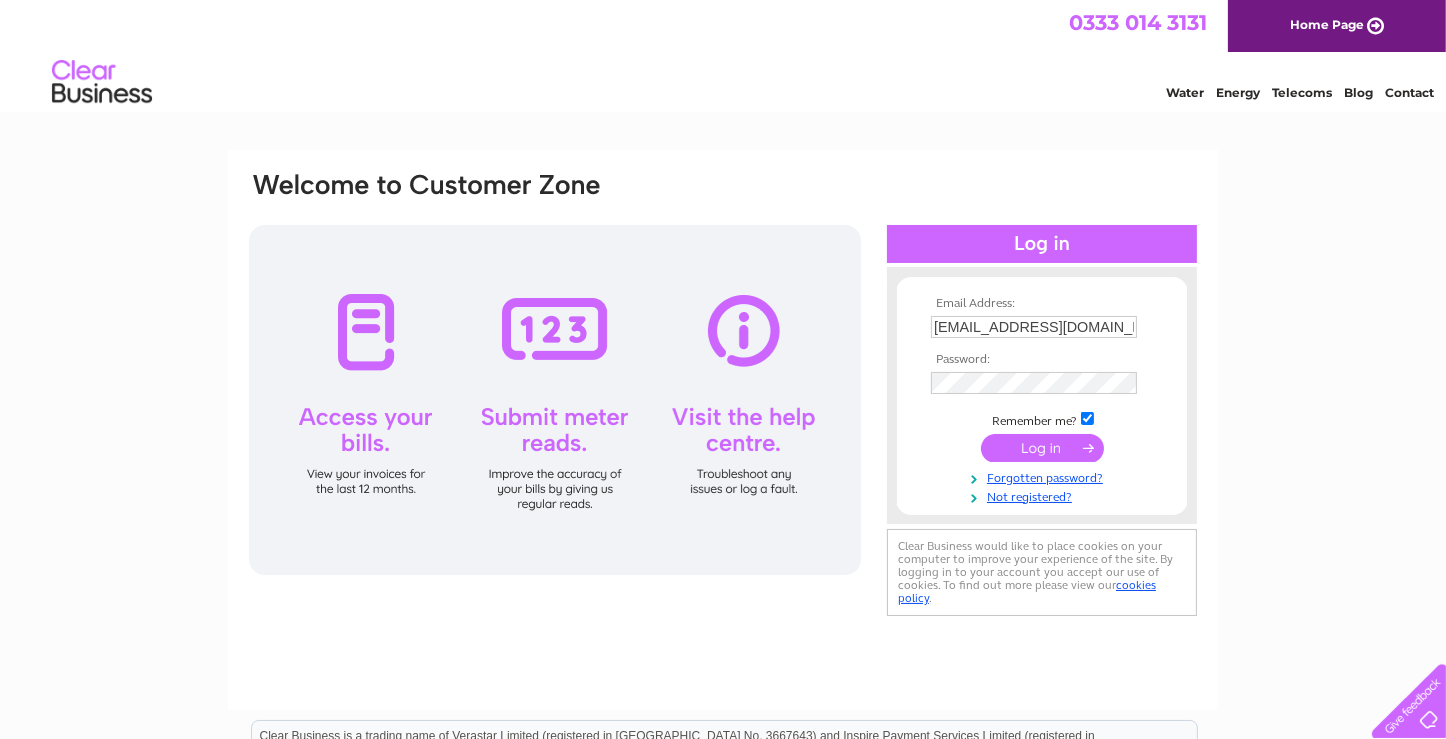 click at bounding box center [1042, 448] 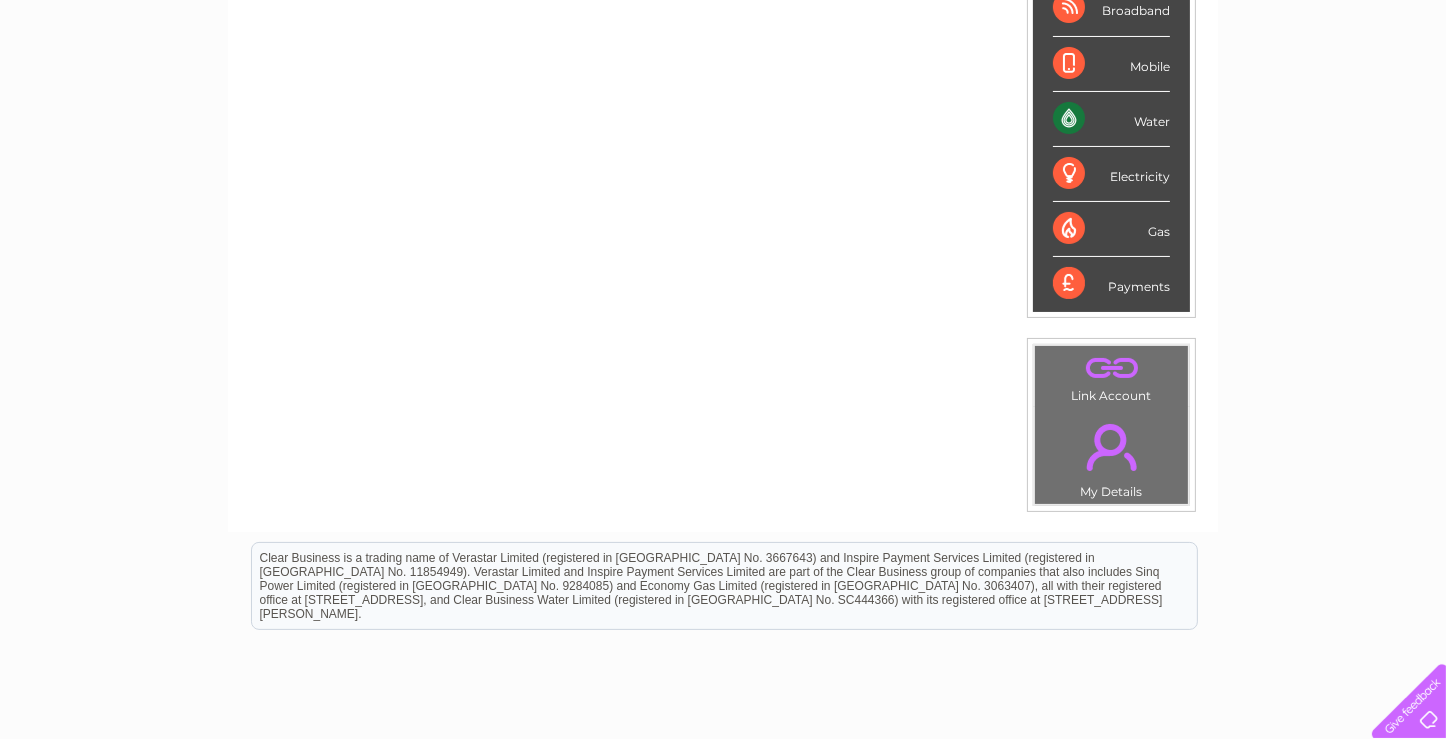 scroll, scrollTop: 266, scrollLeft: 0, axis: vertical 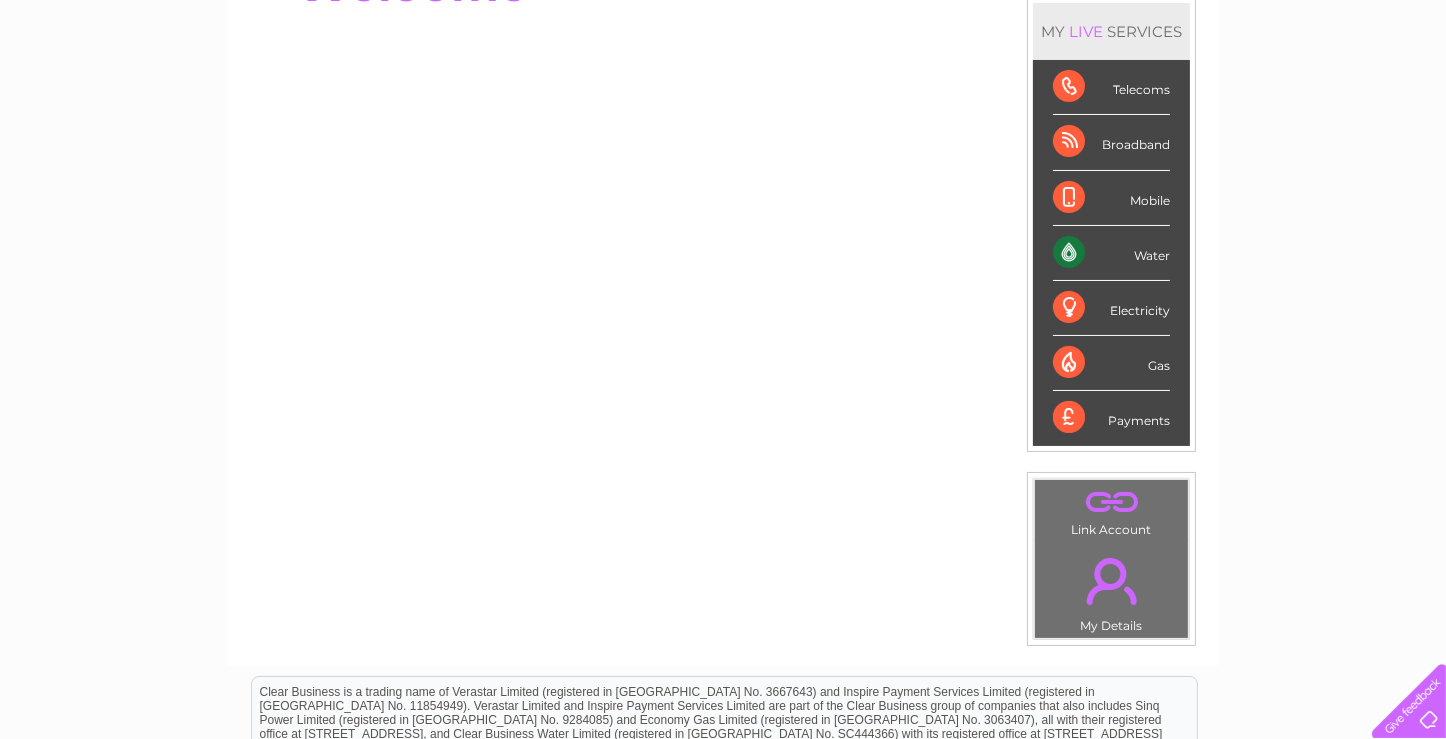 click on "Water" at bounding box center (1111, 253) 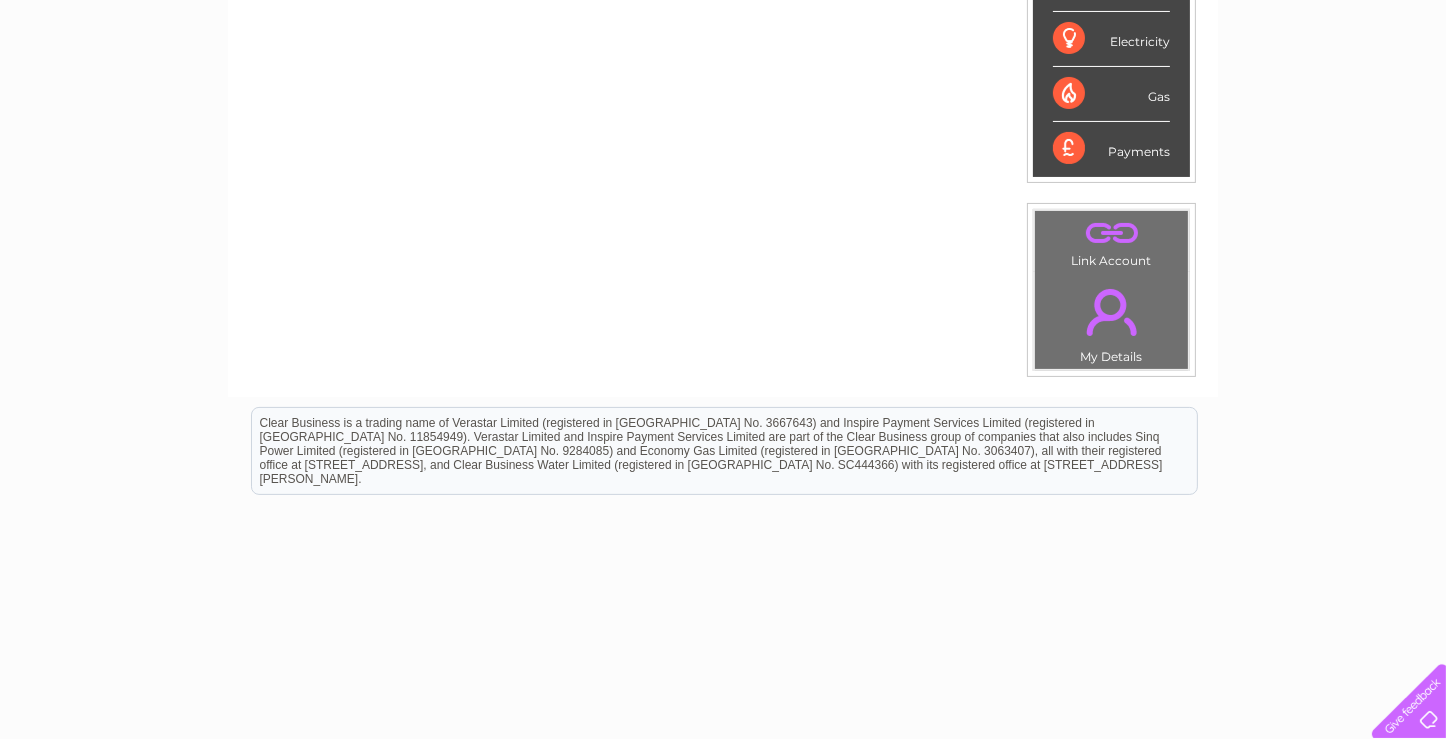 scroll, scrollTop: 544, scrollLeft: 0, axis: vertical 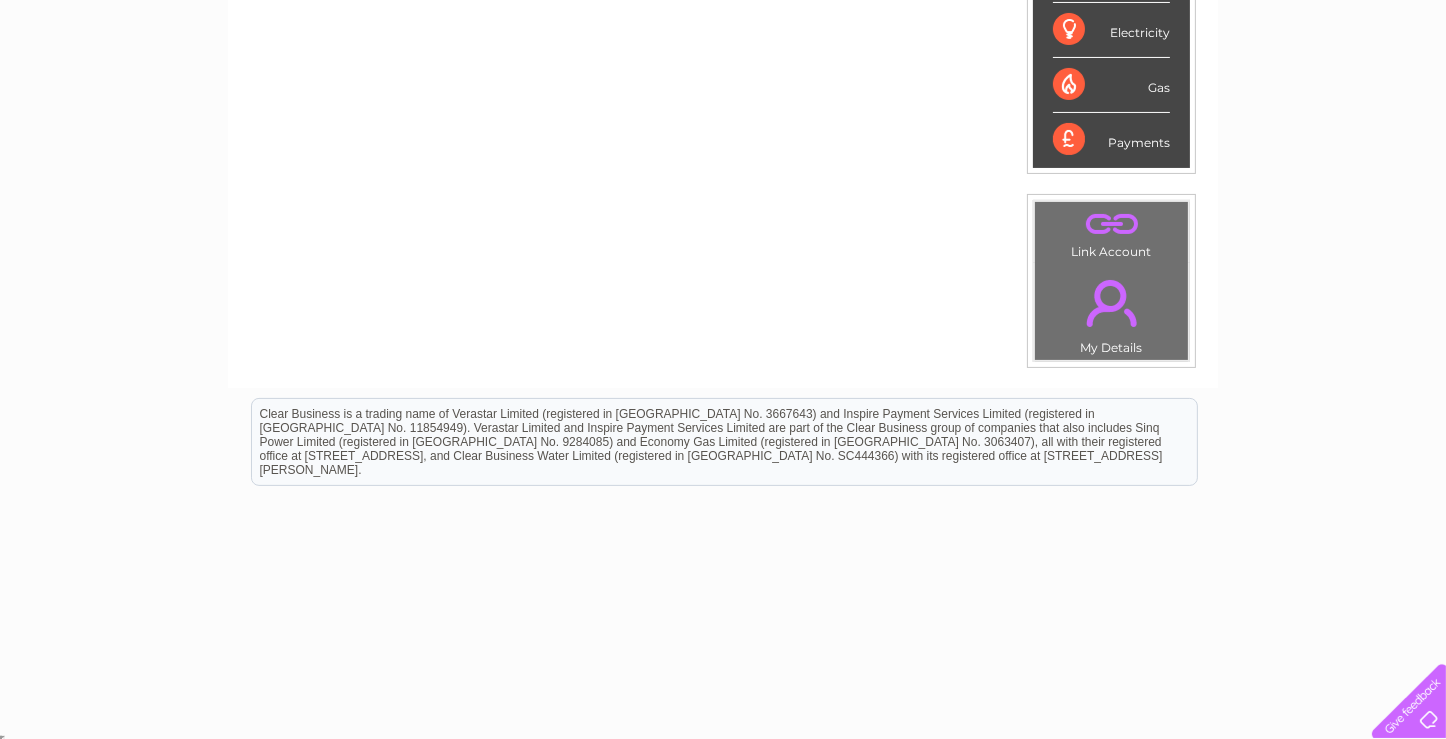 click on "." at bounding box center [1111, 303] 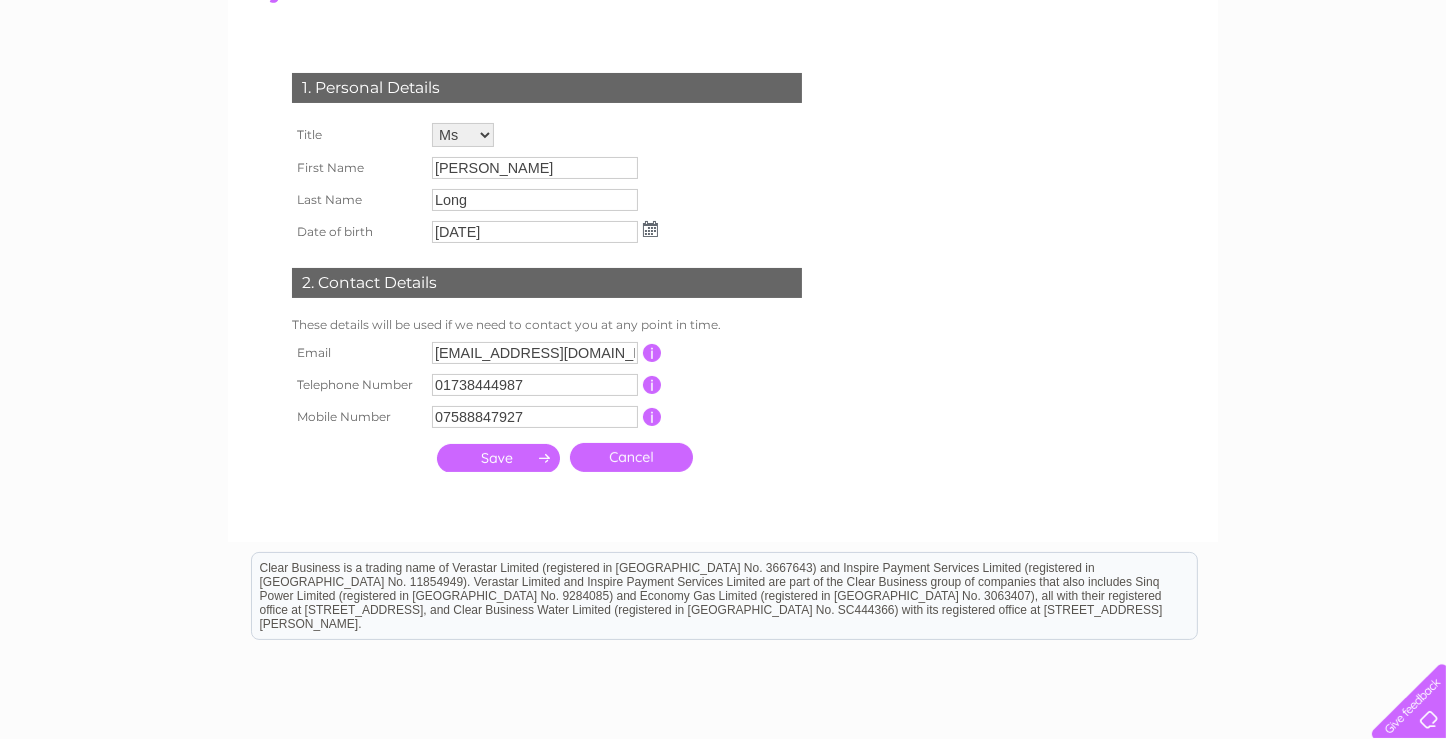 scroll, scrollTop: 266, scrollLeft: 0, axis: vertical 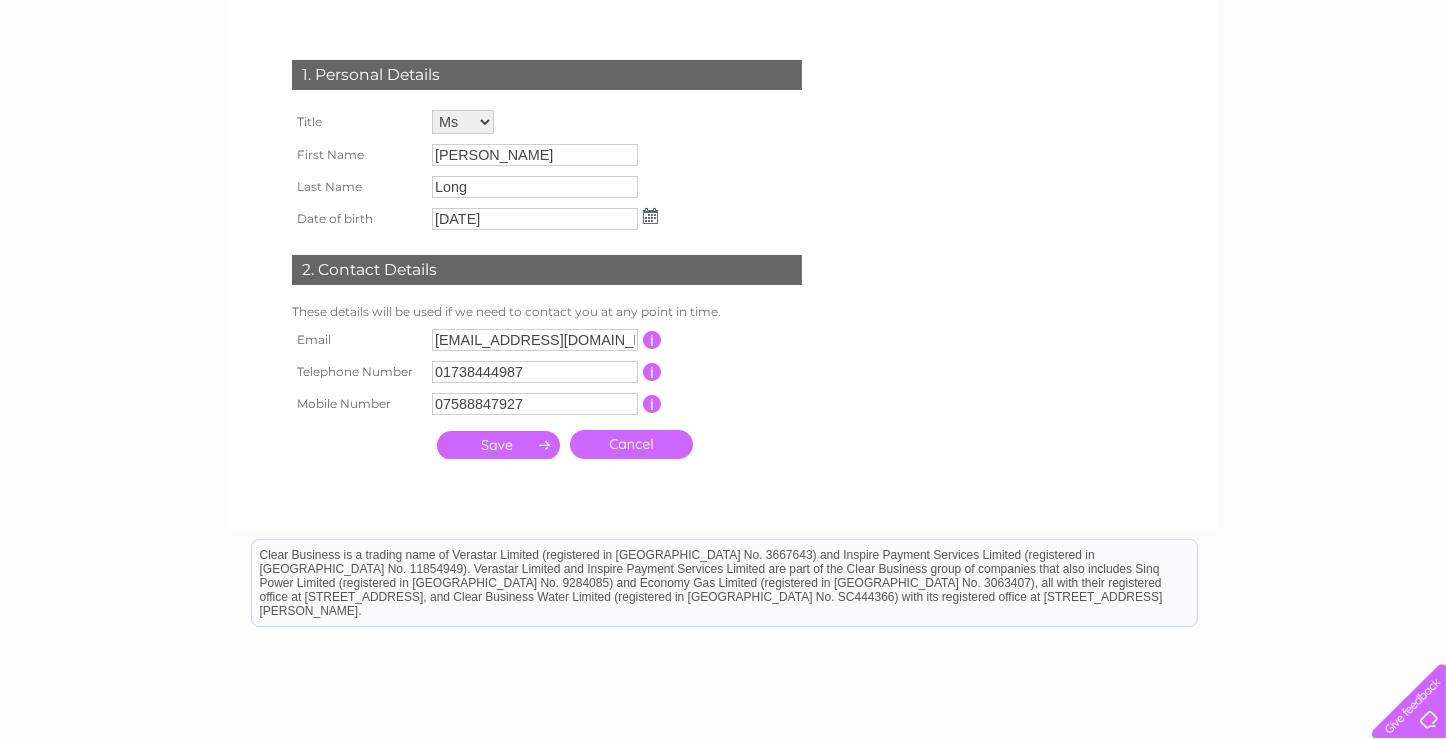 click at bounding box center [498, 445] 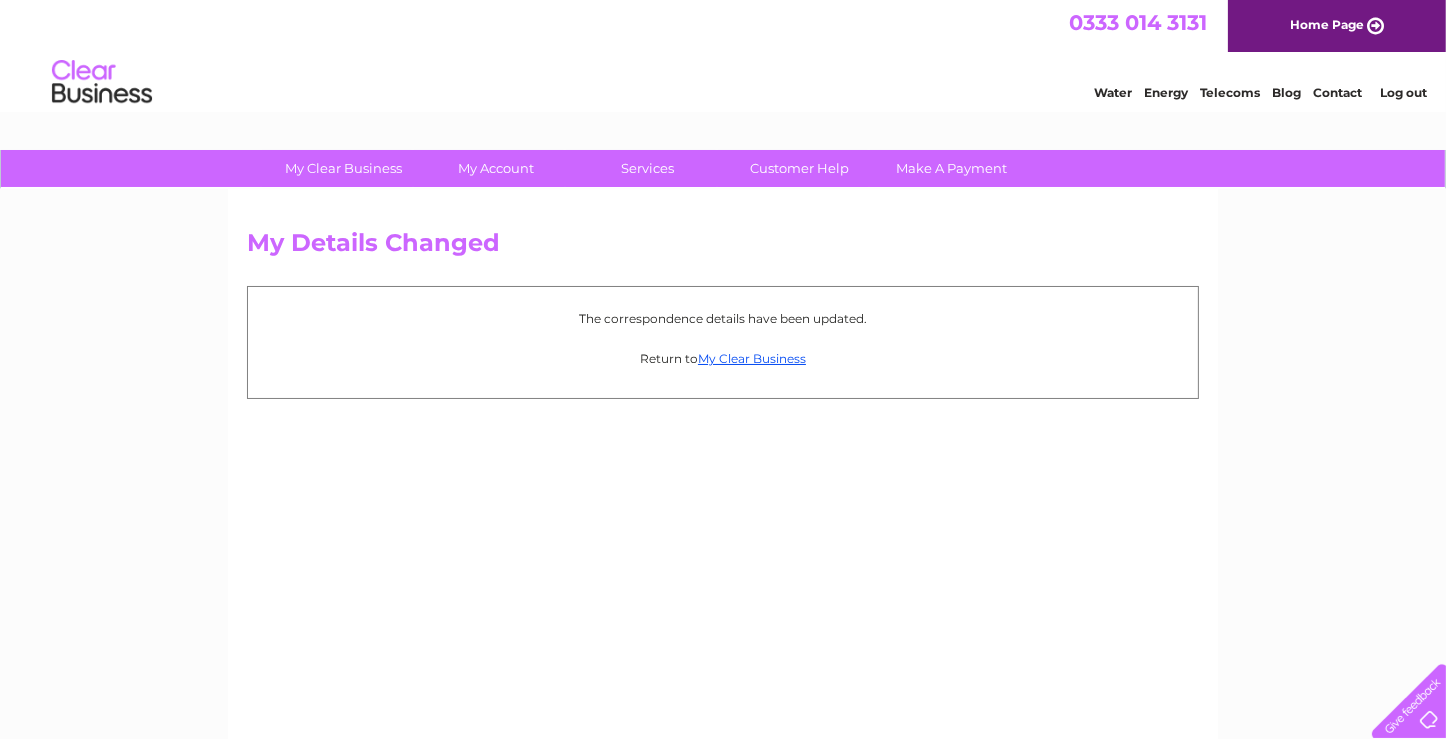 scroll, scrollTop: 0, scrollLeft: 0, axis: both 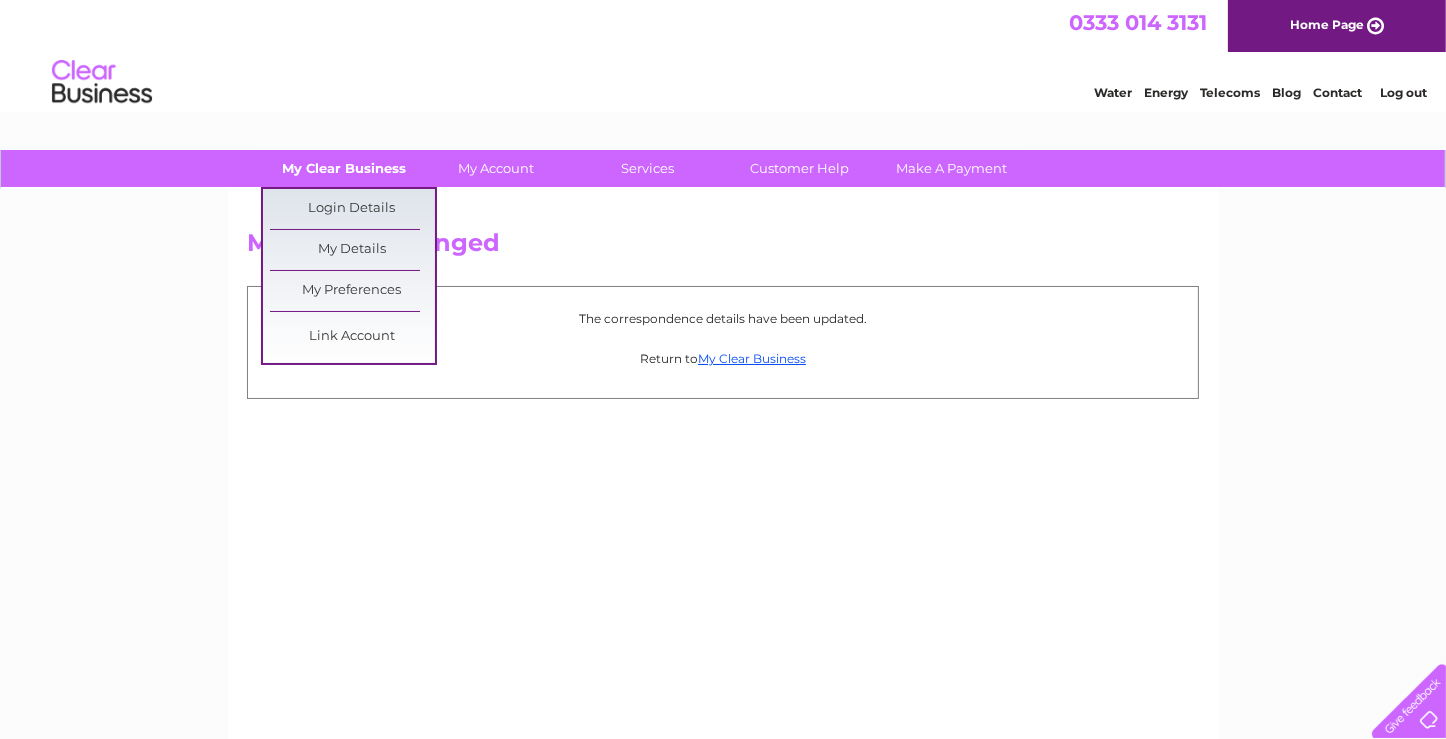 click on "My Clear Business" at bounding box center (344, 168) 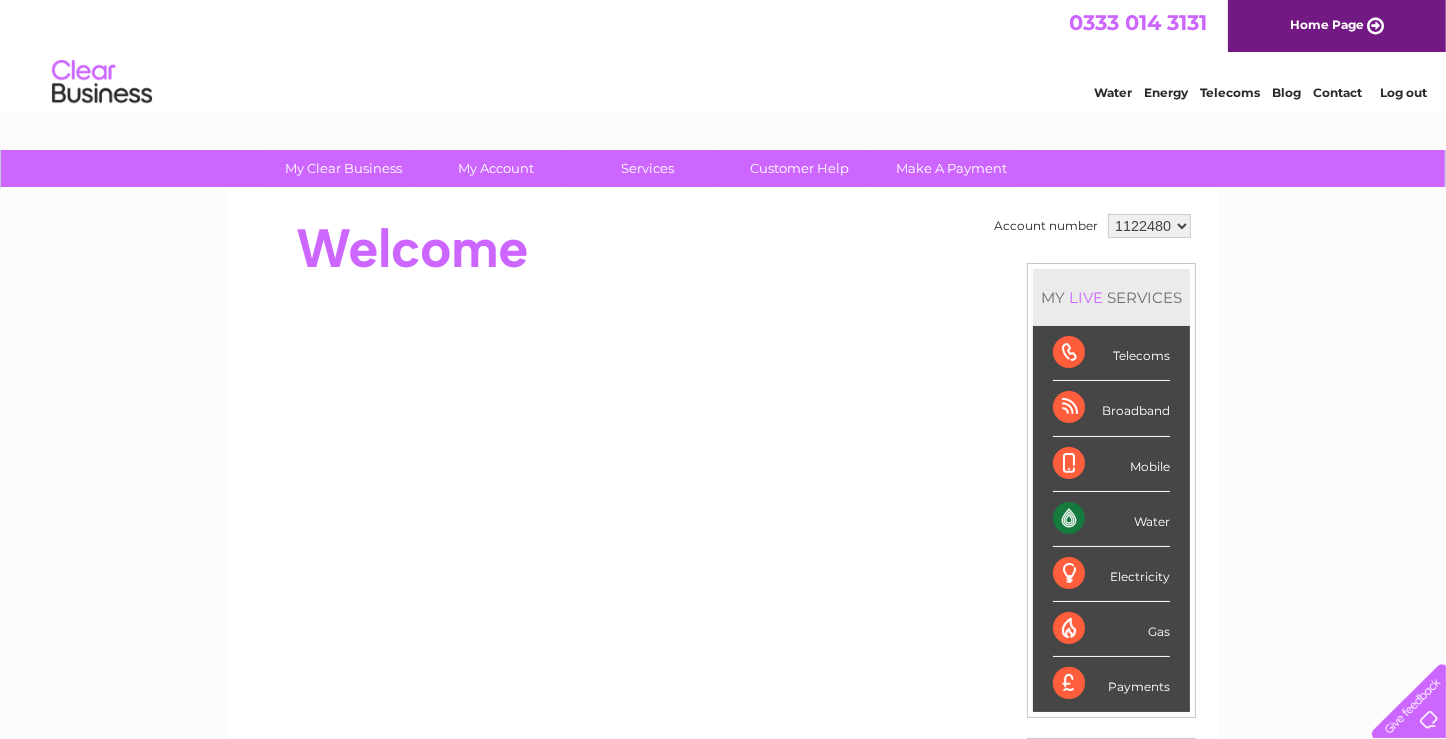 scroll, scrollTop: 0, scrollLeft: 0, axis: both 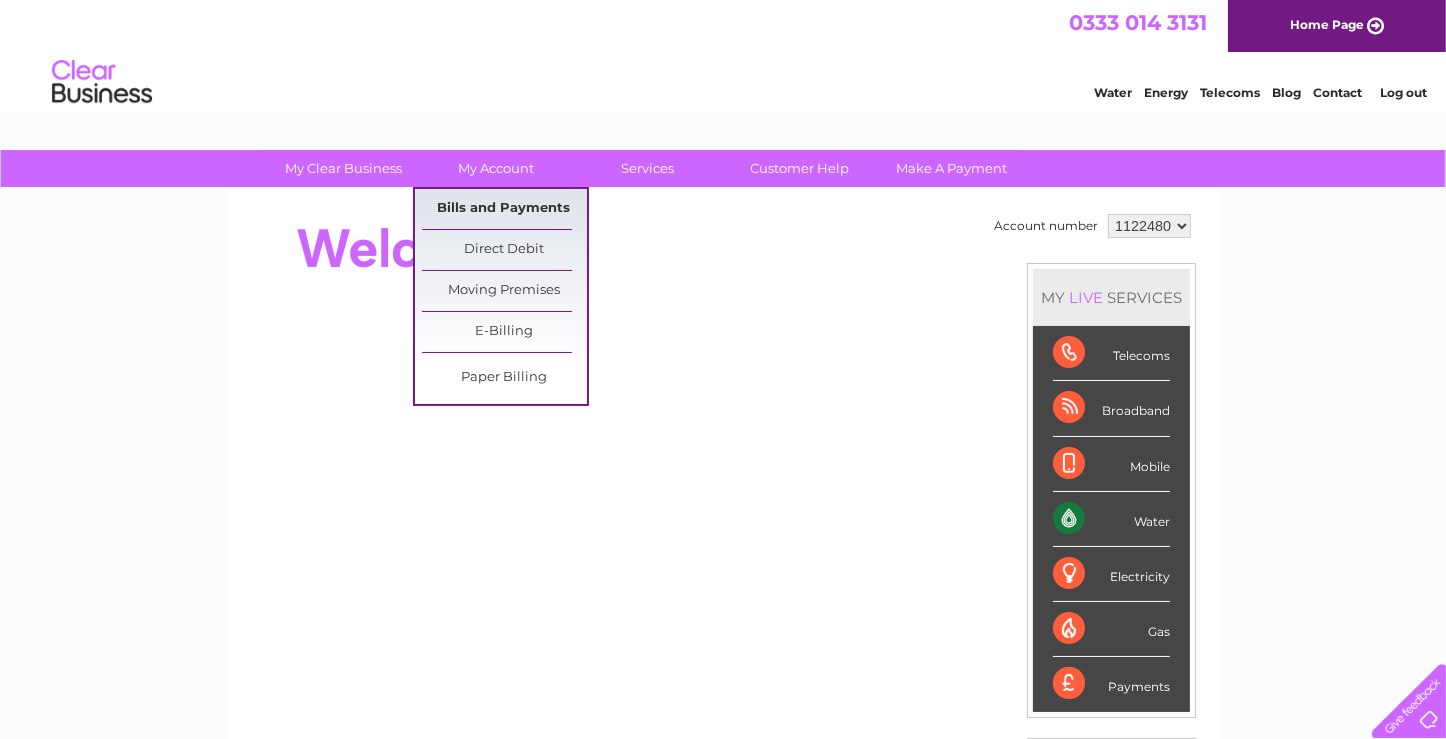 click on "Bills and Payments" at bounding box center [504, 209] 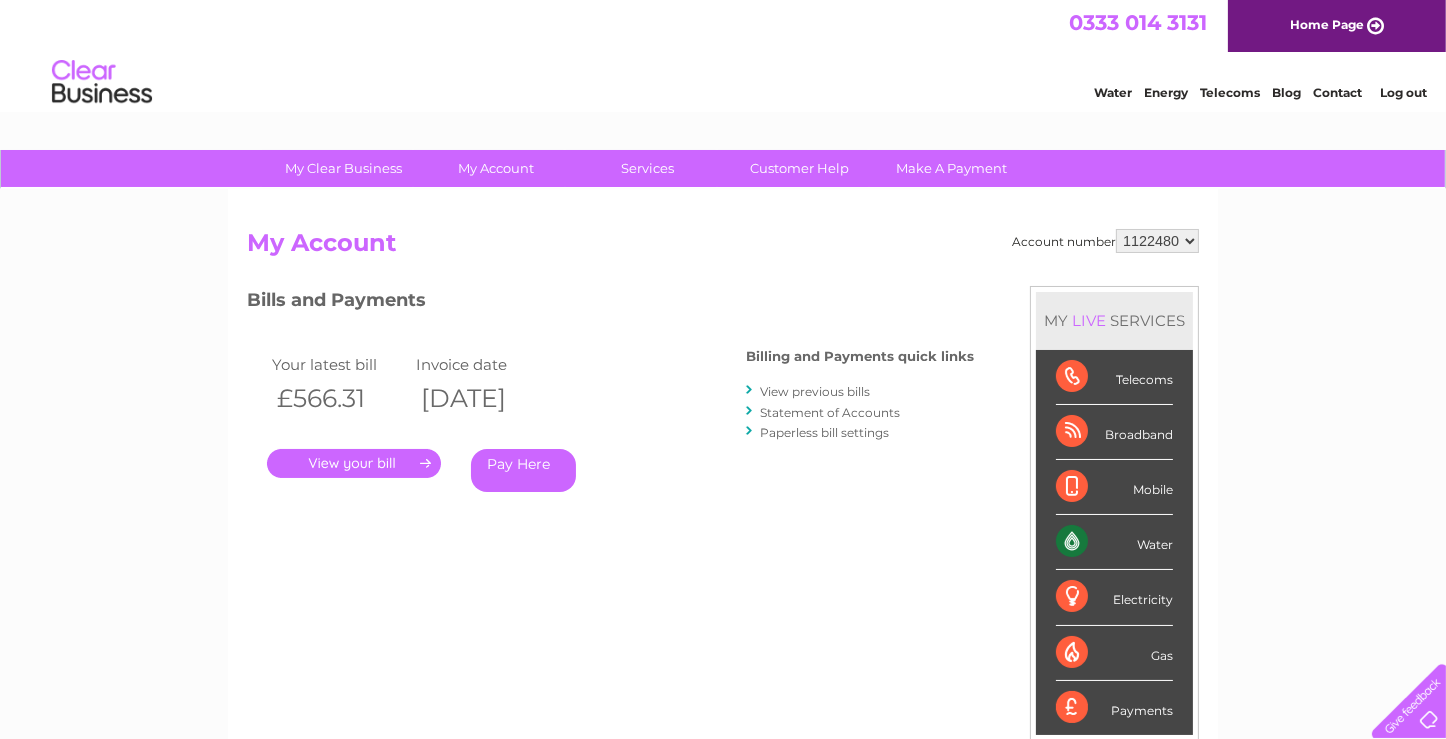 scroll, scrollTop: 0, scrollLeft: 0, axis: both 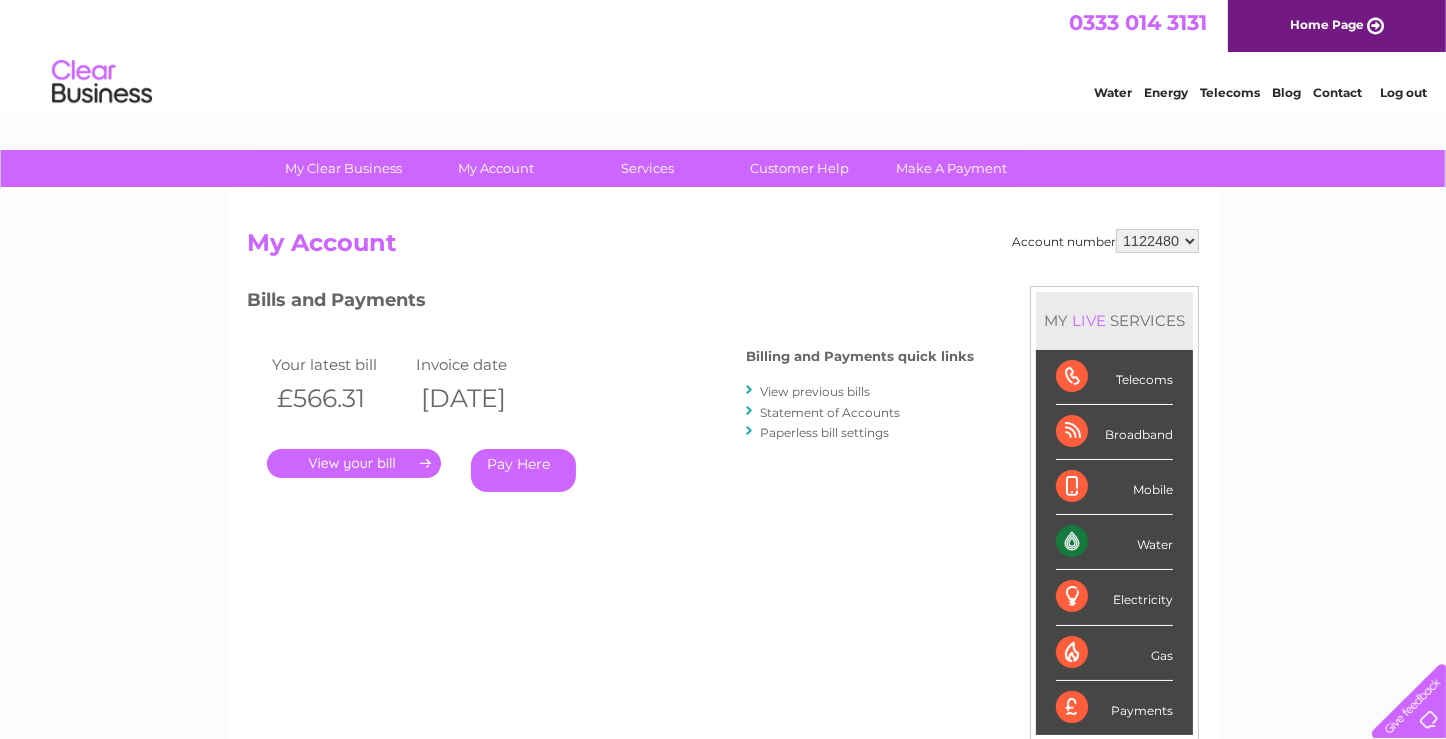 click on "." at bounding box center (354, 463) 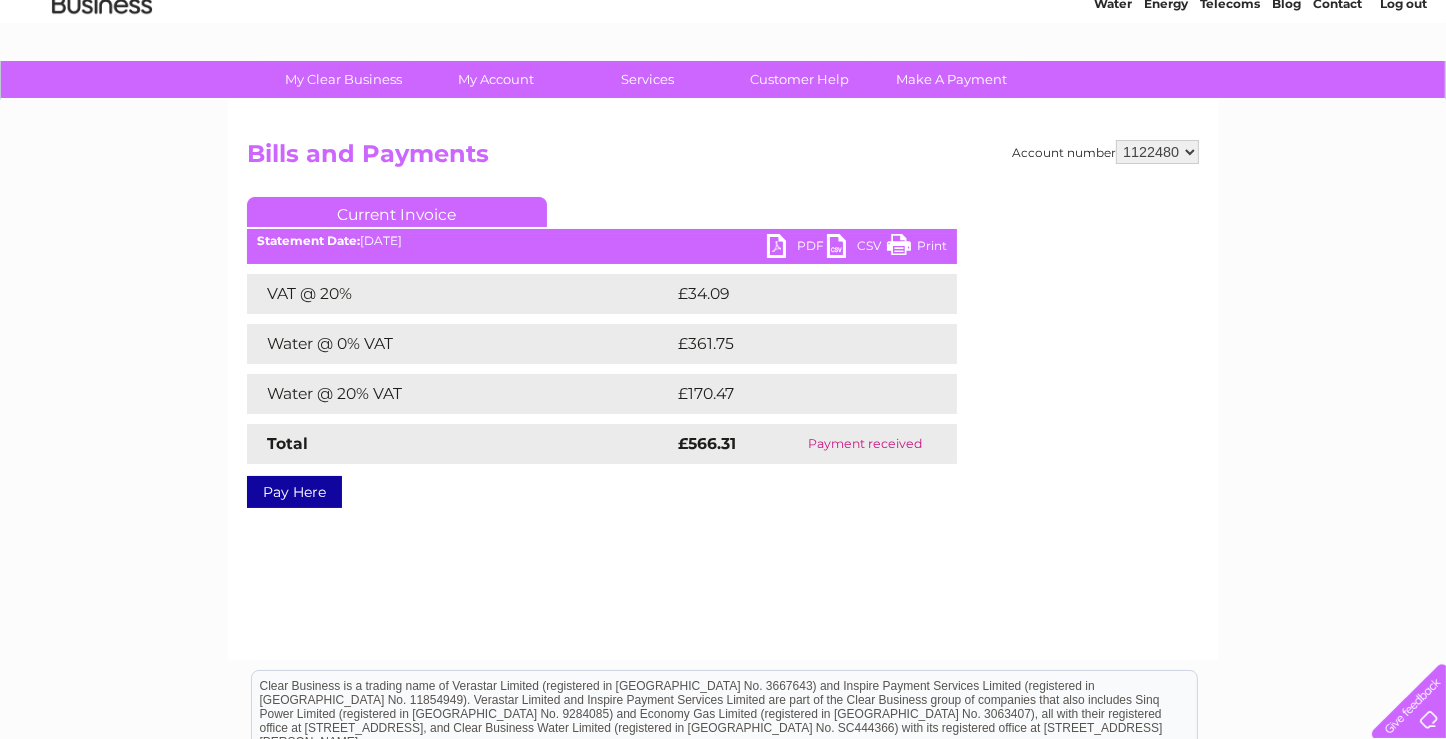 scroll, scrollTop: 133, scrollLeft: 0, axis: vertical 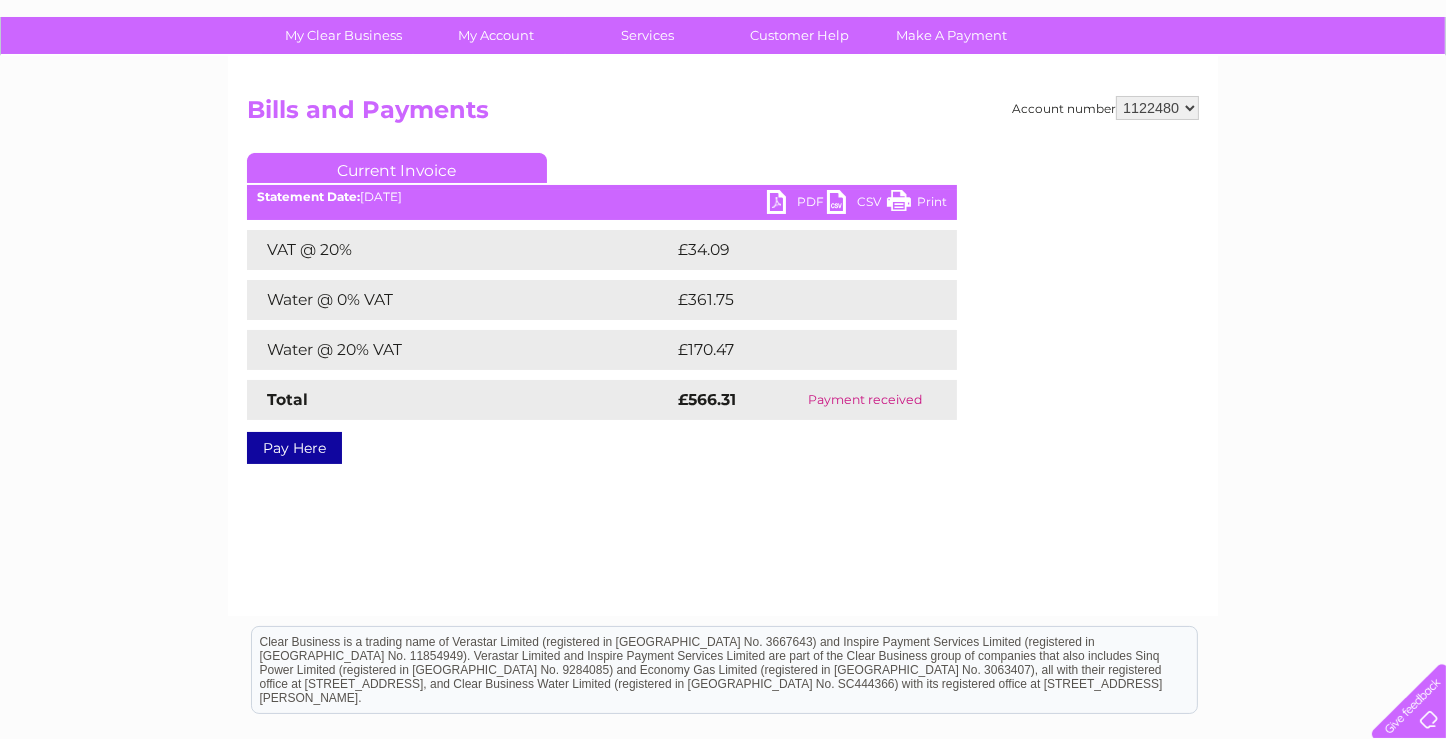 click on "PDF" at bounding box center (797, 204) 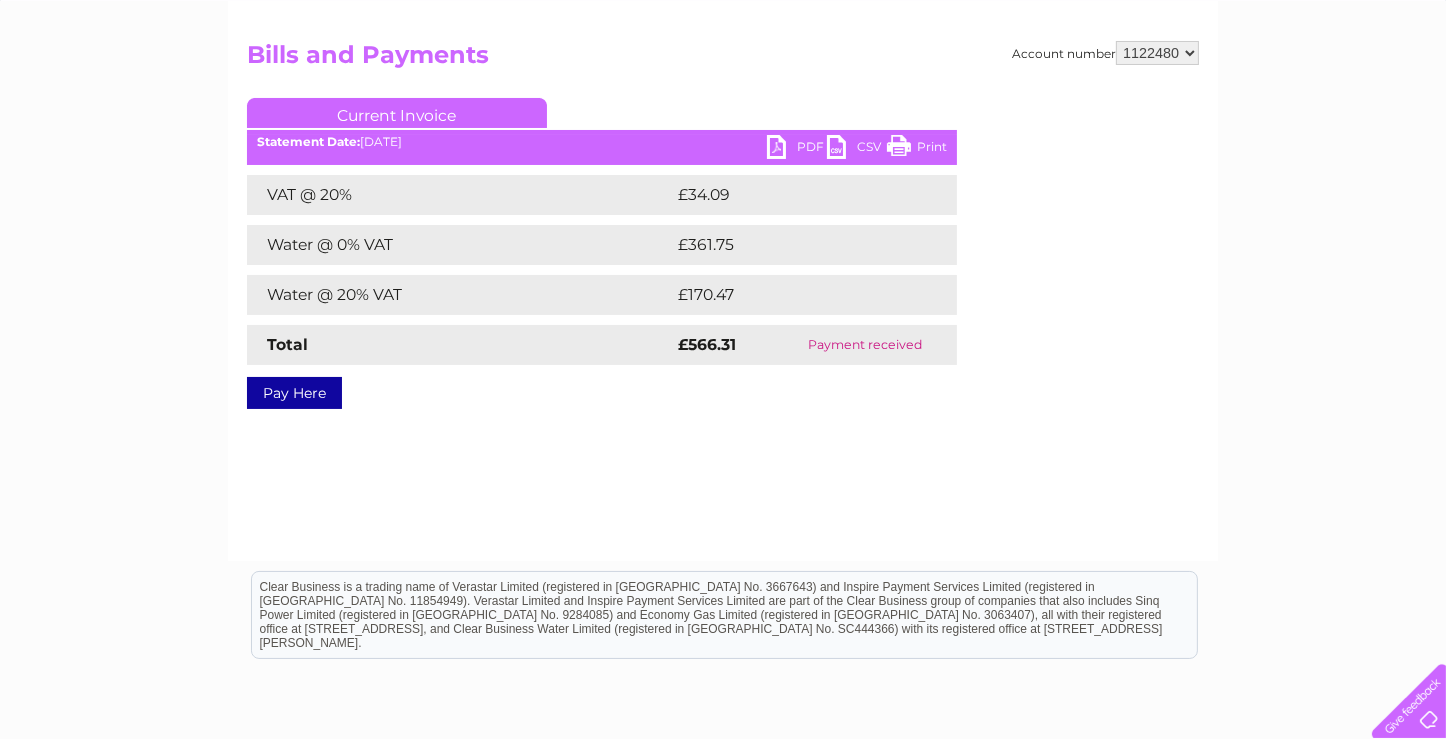 scroll, scrollTop: 0, scrollLeft: 0, axis: both 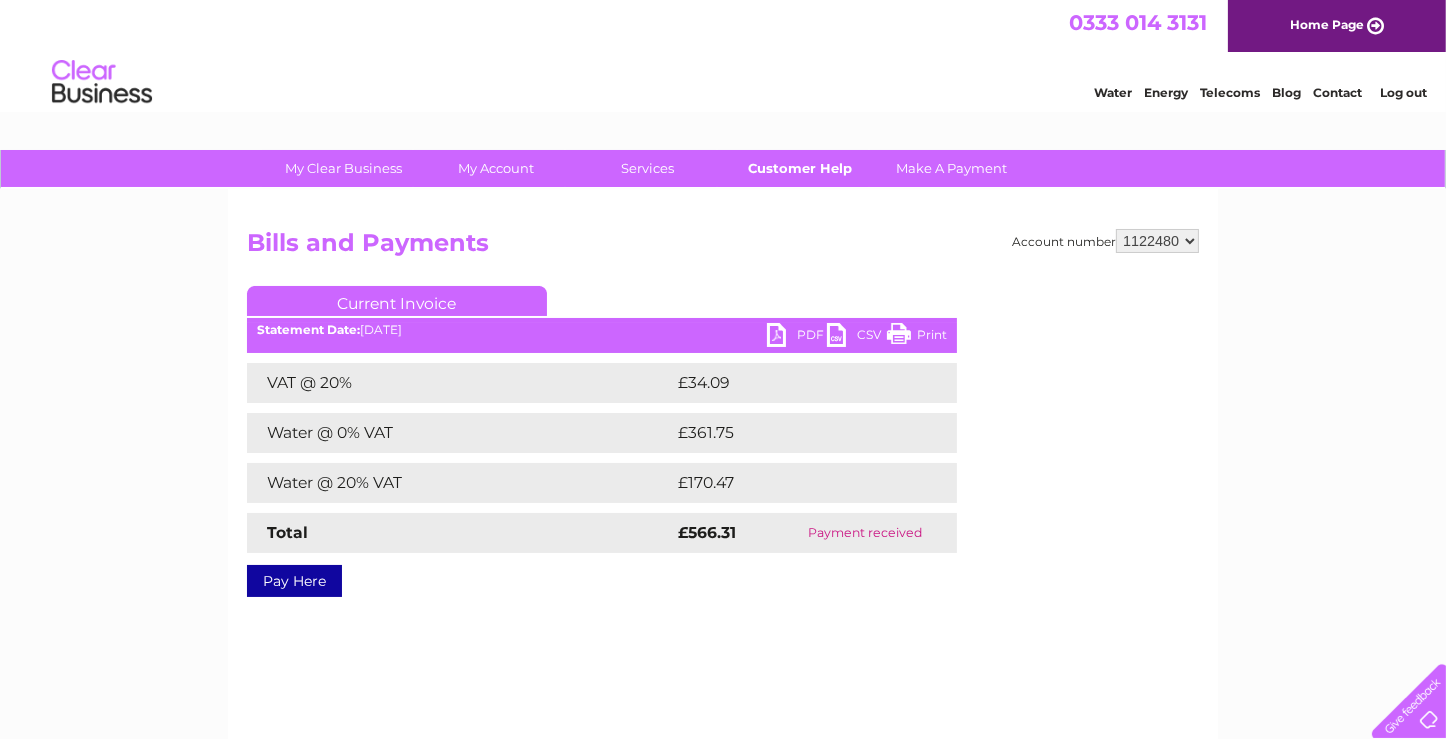 click on "Customer Help" at bounding box center (800, 168) 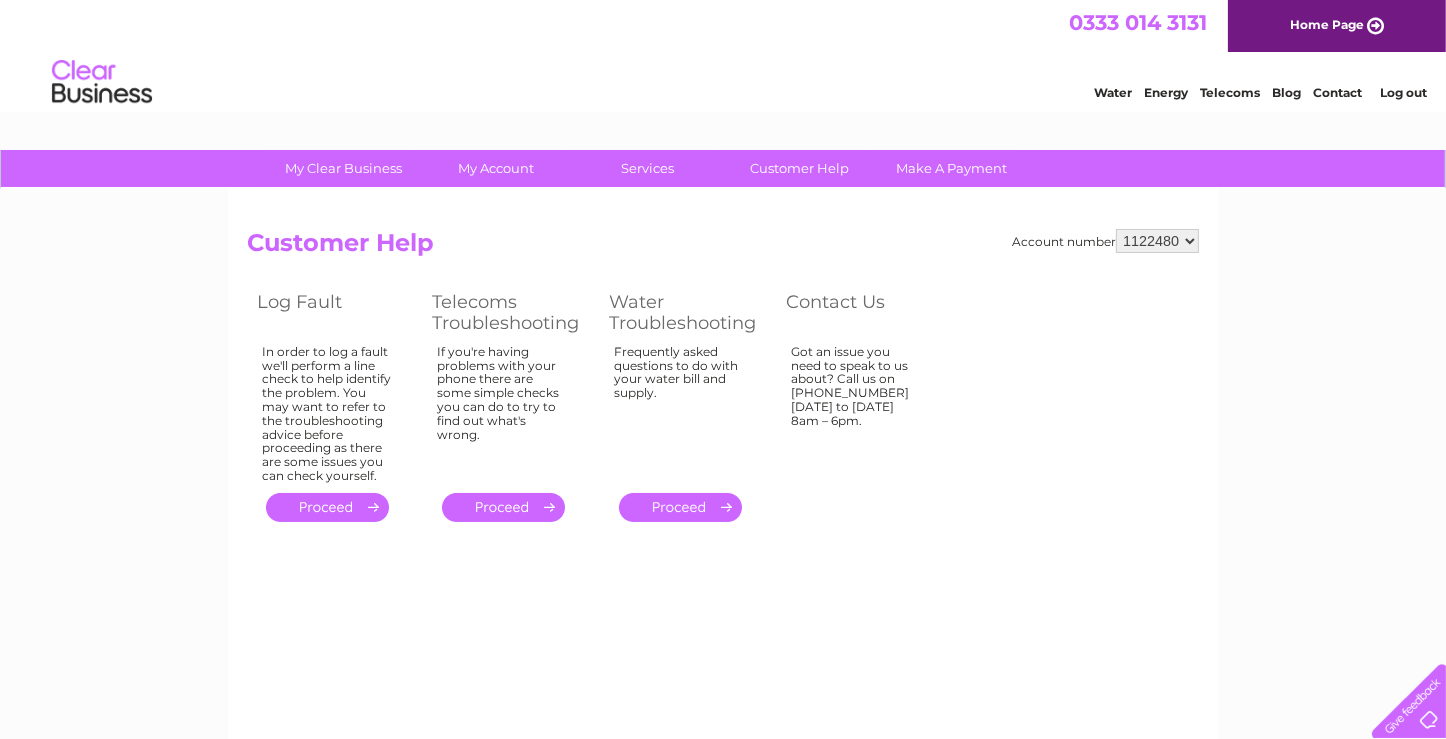 scroll, scrollTop: 0, scrollLeft: 0, axis: both 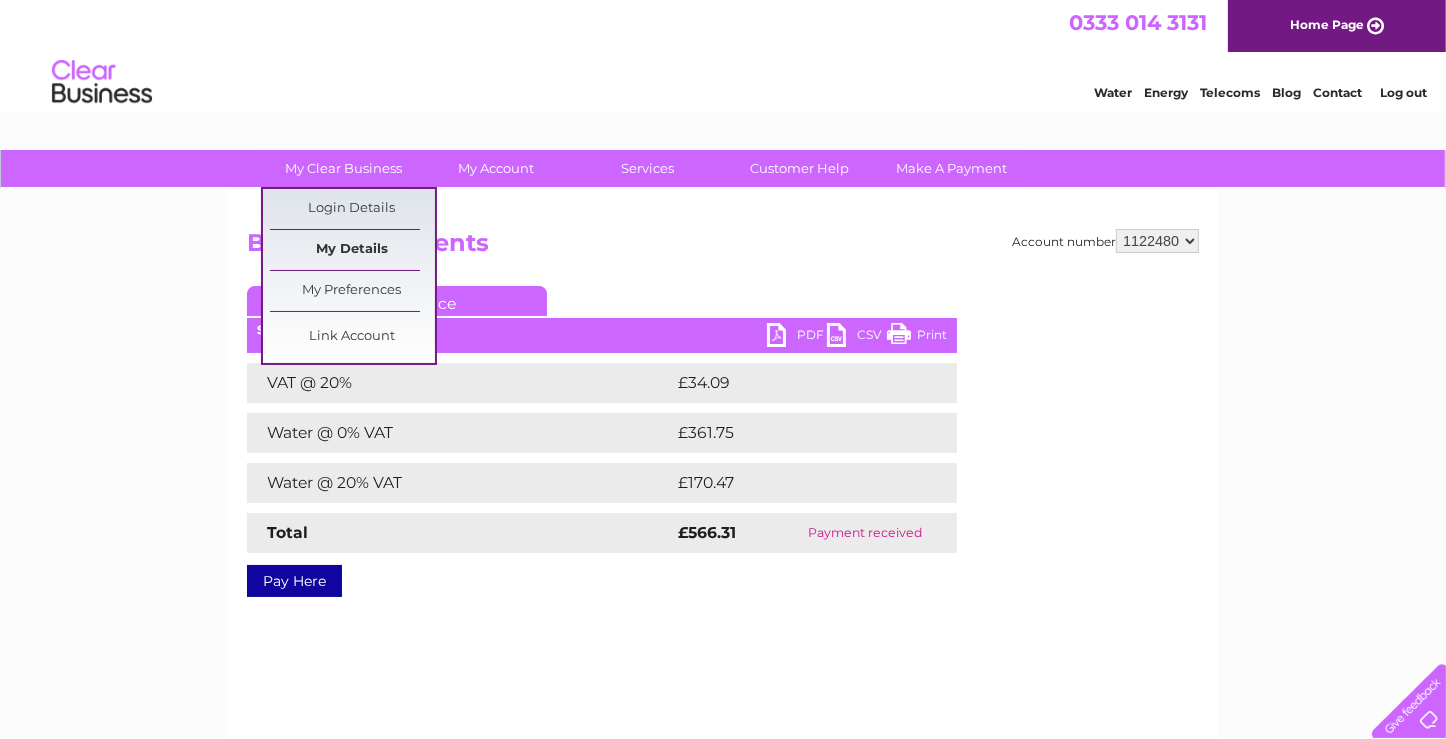 click on "My Details" at bounding box center (352, 250) 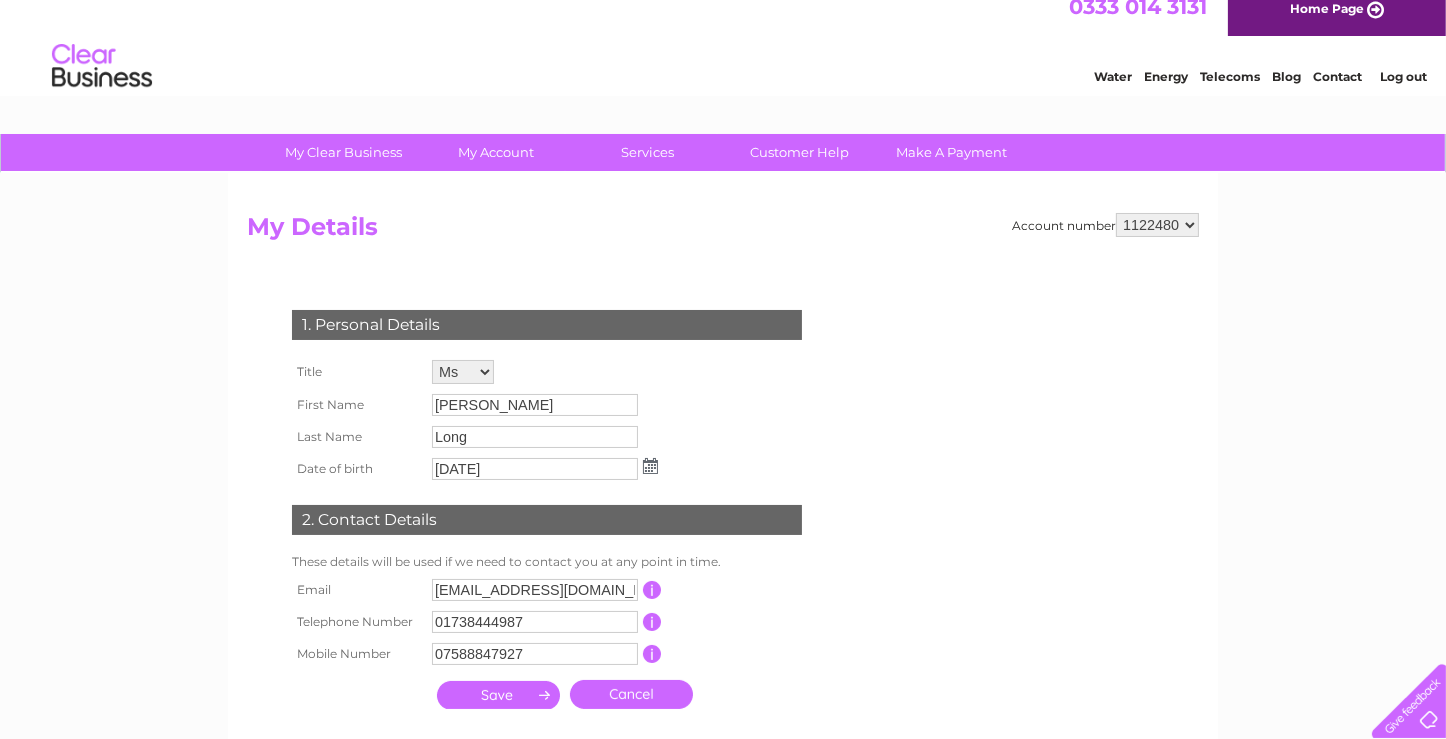 scroll, scrollTop: 0, scrollLeft: 0, axis: both 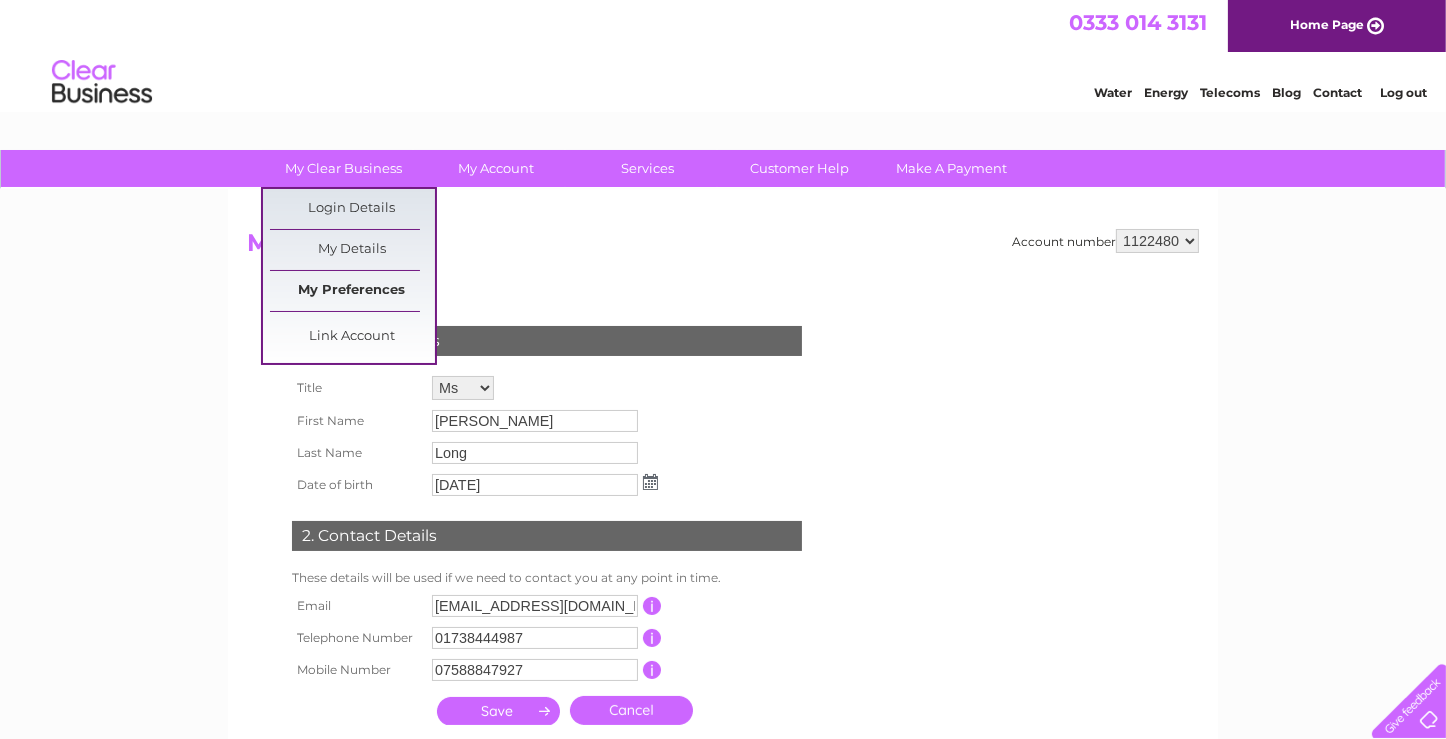 click on "My Preferences" at bounding box center (352, 291) 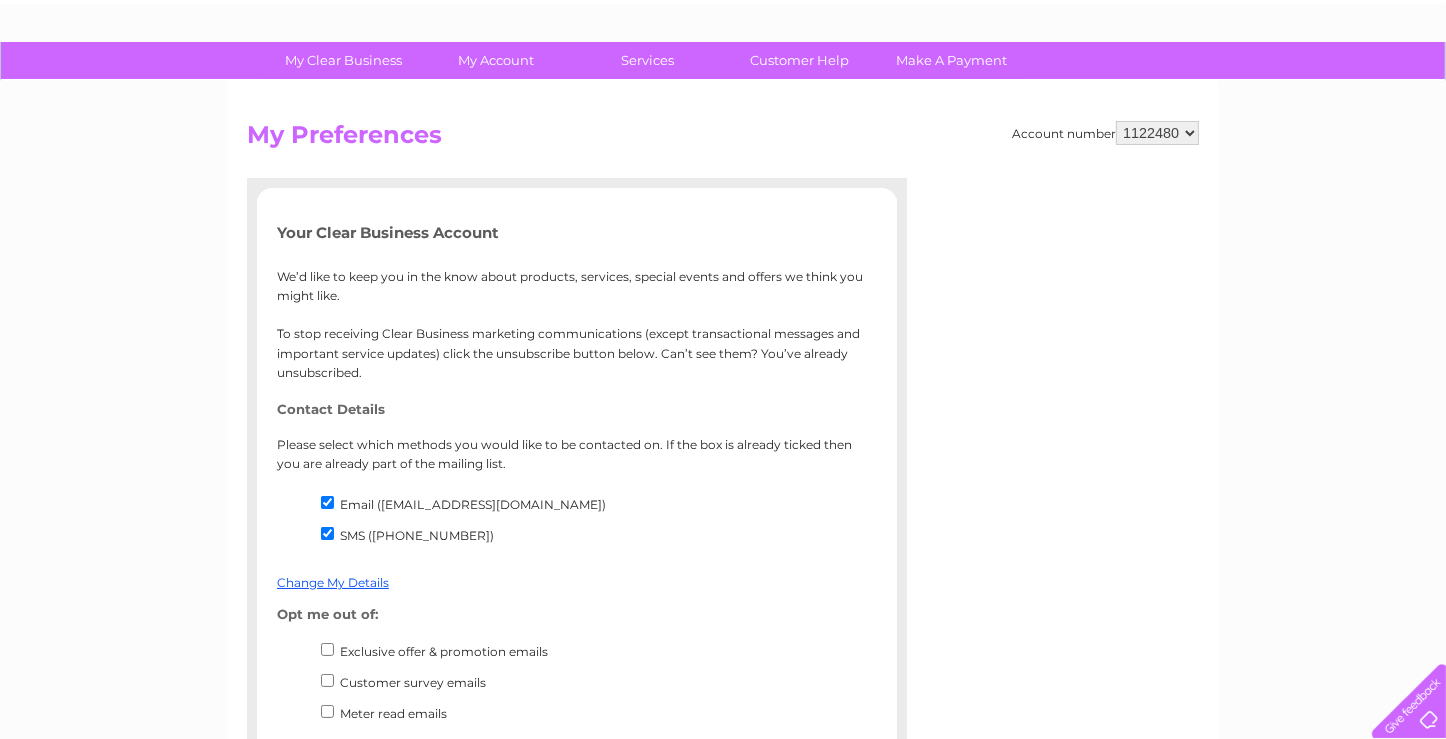 scroll, scrollTop: 0, scrollLeft: 0, axis: both 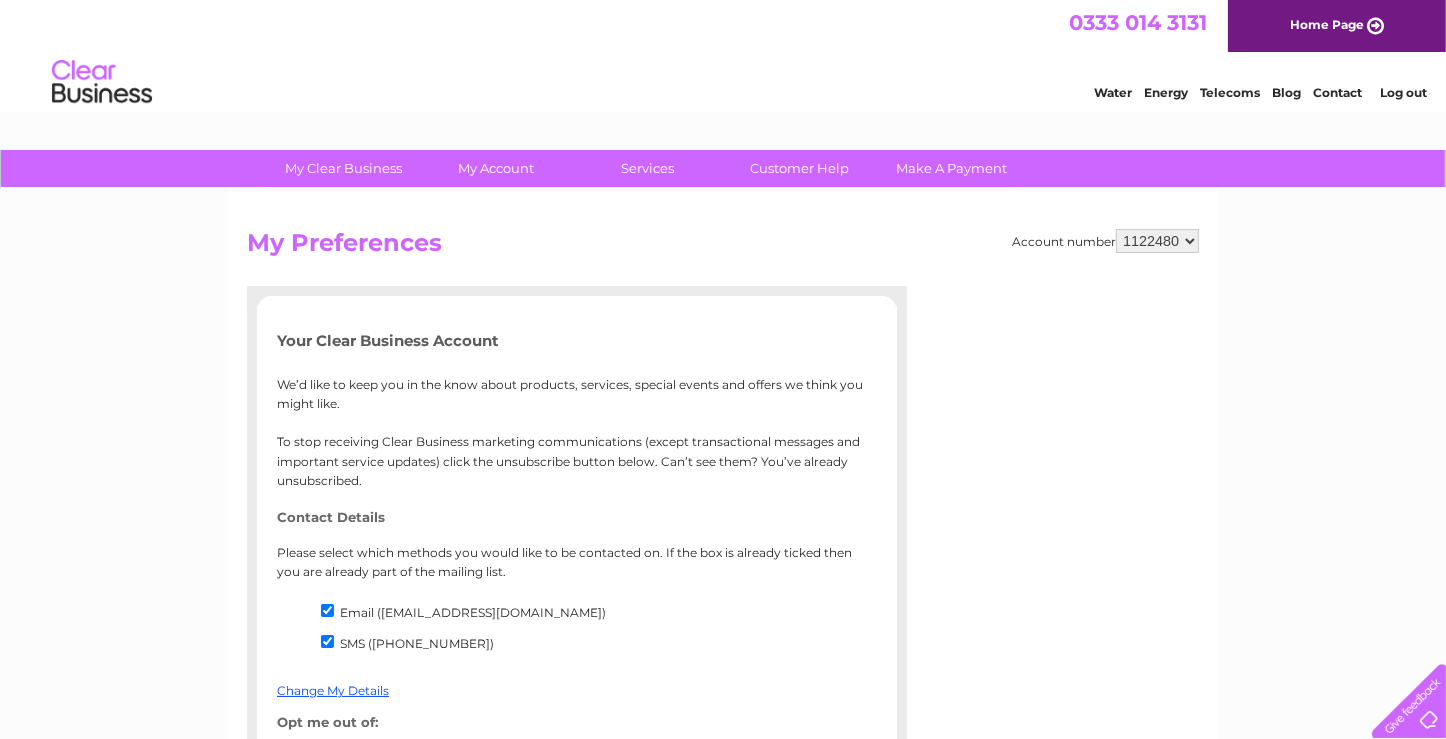 click on "My Clear Business
Login Details
My Details
My Preferences
Link Account
My Account
Bills and Payments   Direct Debit   Moving Premises" at bounding box center (723, 716) 